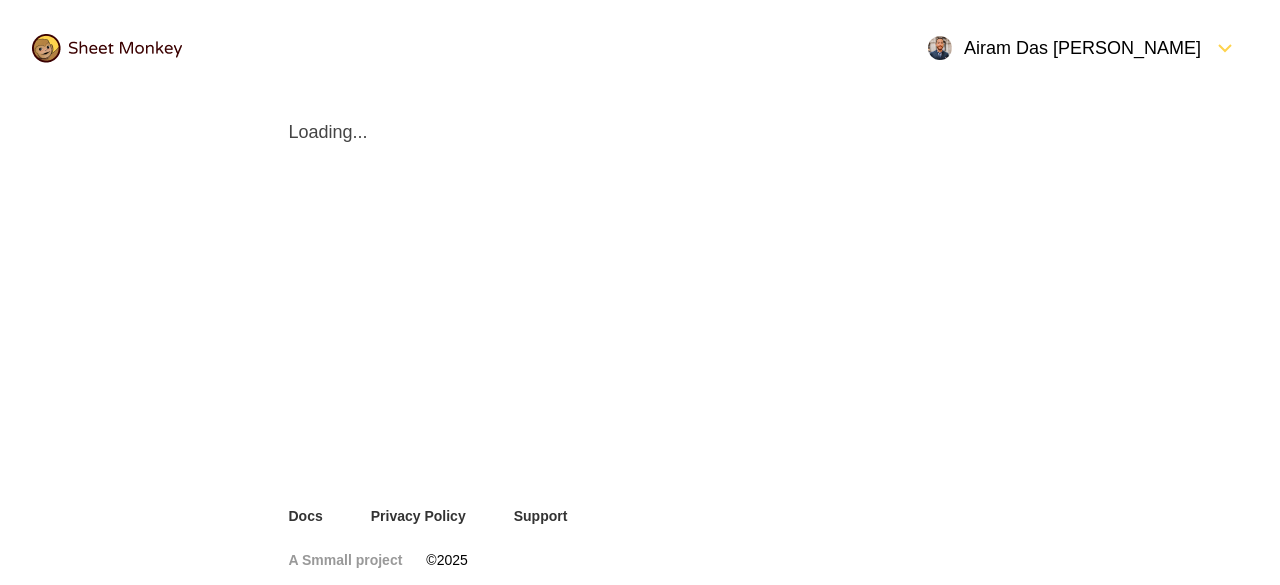 scroll, scrollTop: 0, scrollLeft: 0, axis: both 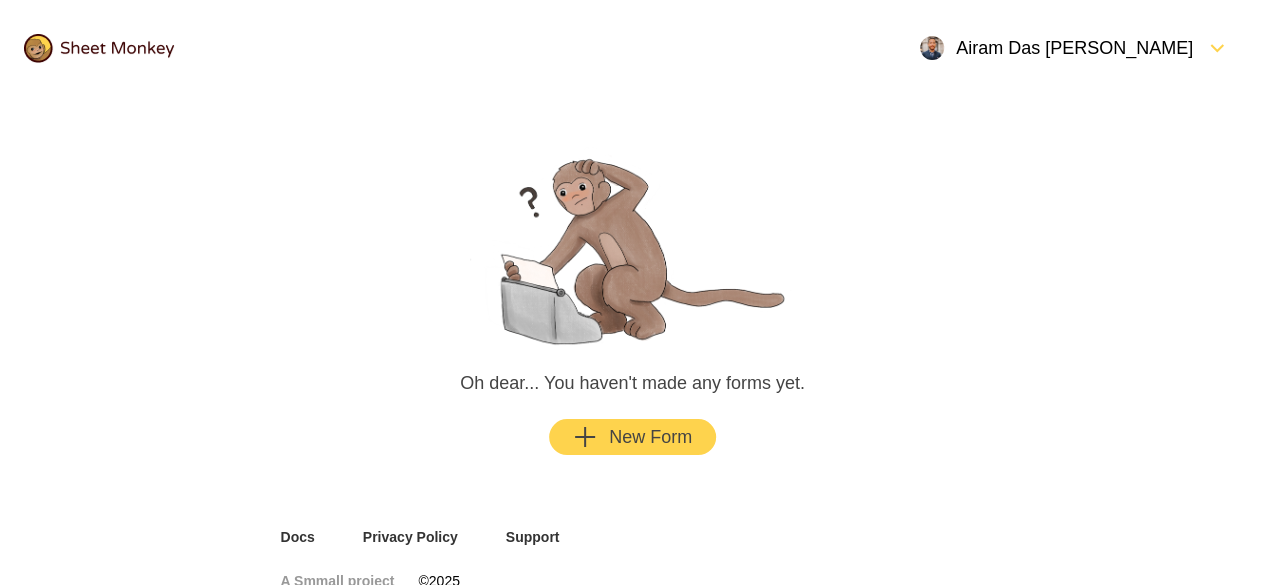 click on "New Form" at bounding box center [632, 437] 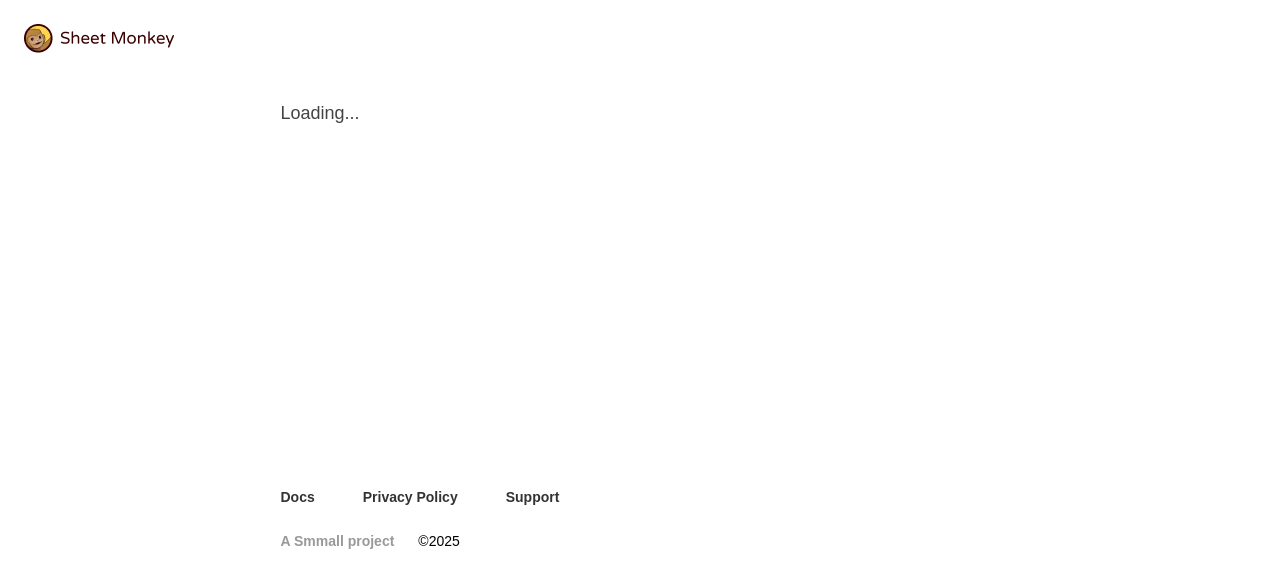 scroll, scrollTop: 0, scrollLeft: 0, axis: both 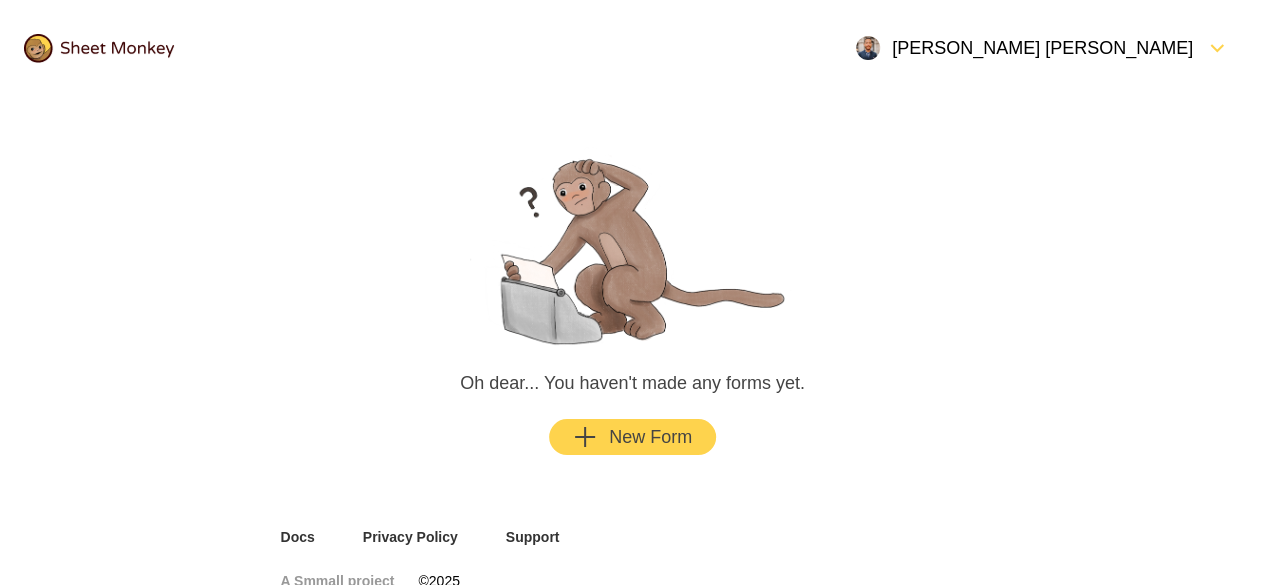 click on "Oh dear... You haven't made any forms yet." at bounding box center [632, 383] 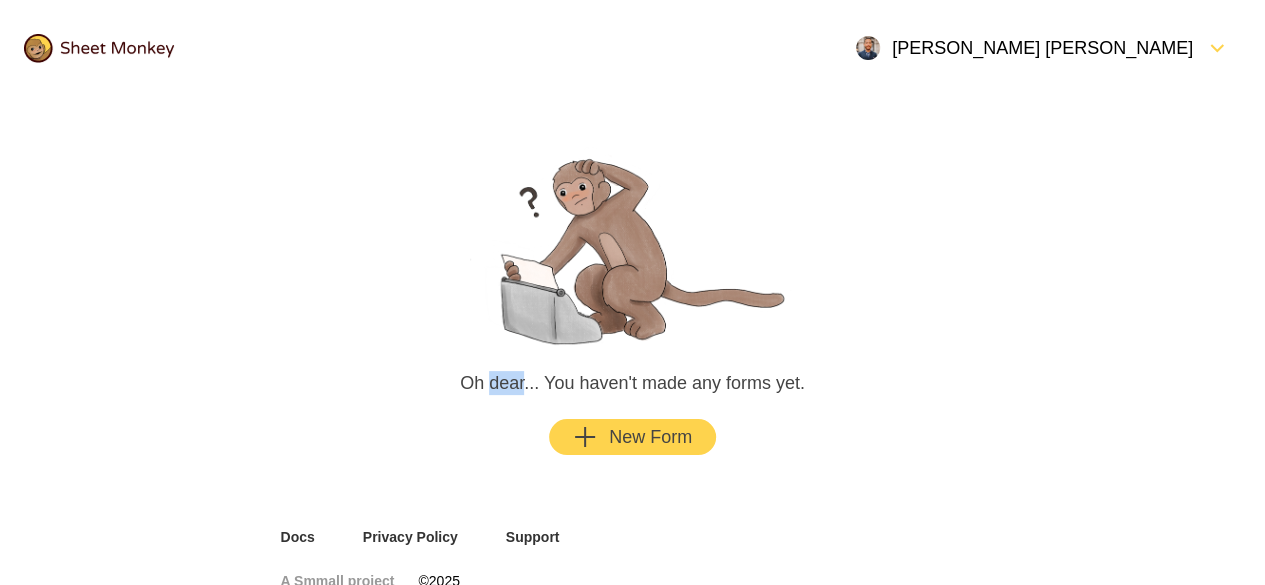 click on "Oh dear... You haven't made any forms yet." at bounding box center (632, 383) 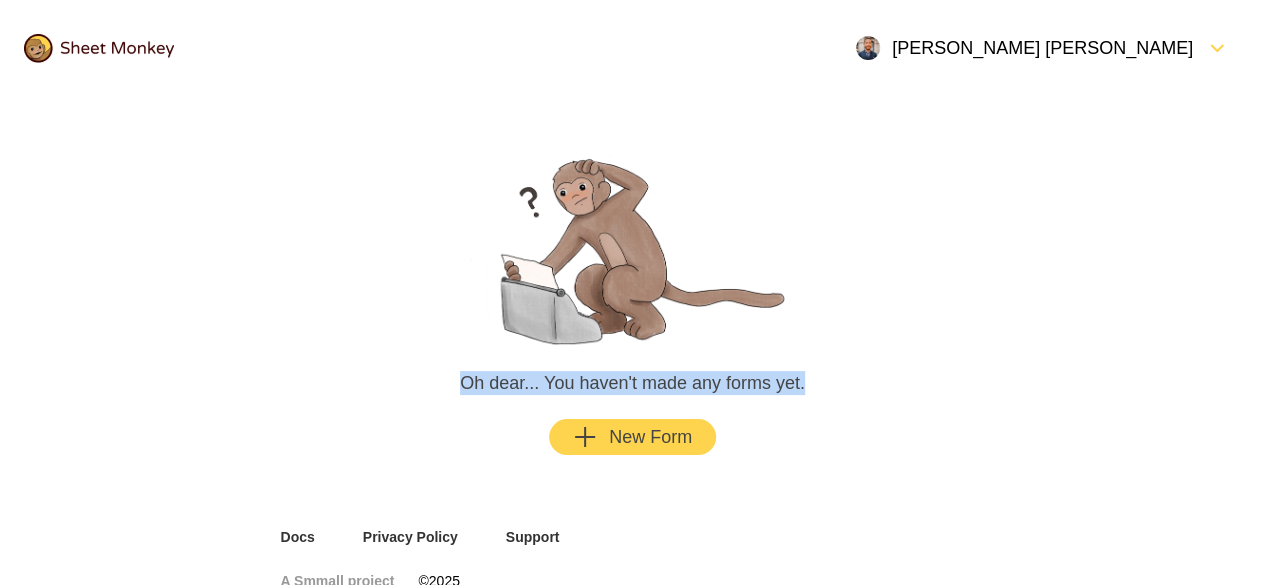 click on "Oh dear... You haven't made any forms yet." at bounding box center (632, 383) 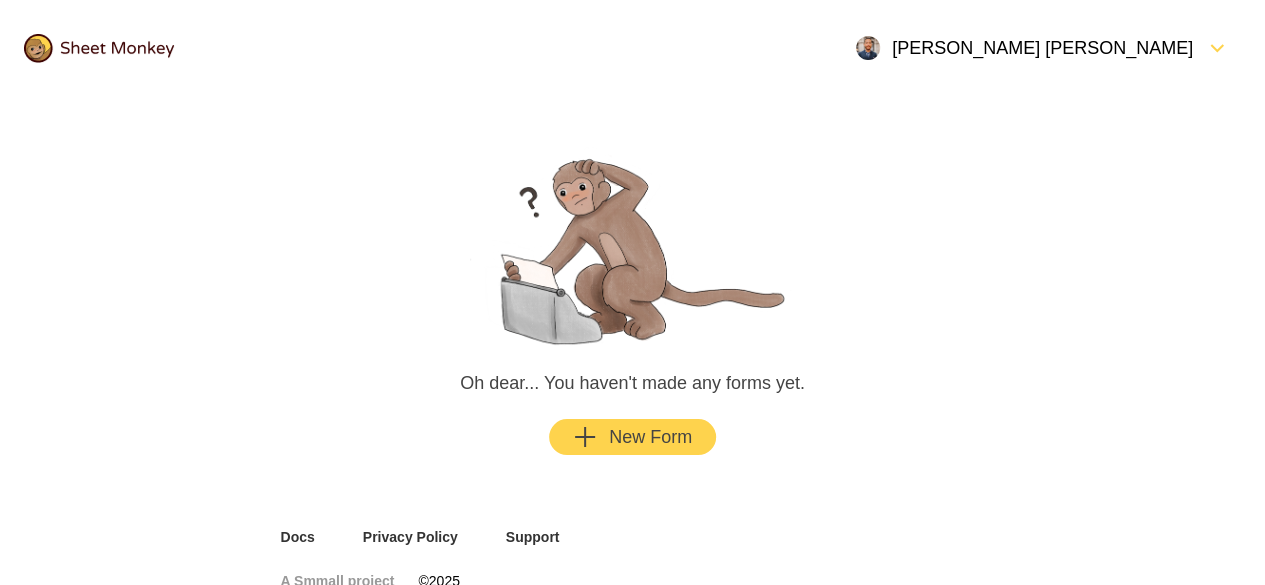 click on "Oh dear... You haven't made any forms yet. New Form" at bounding box center [633, 299] 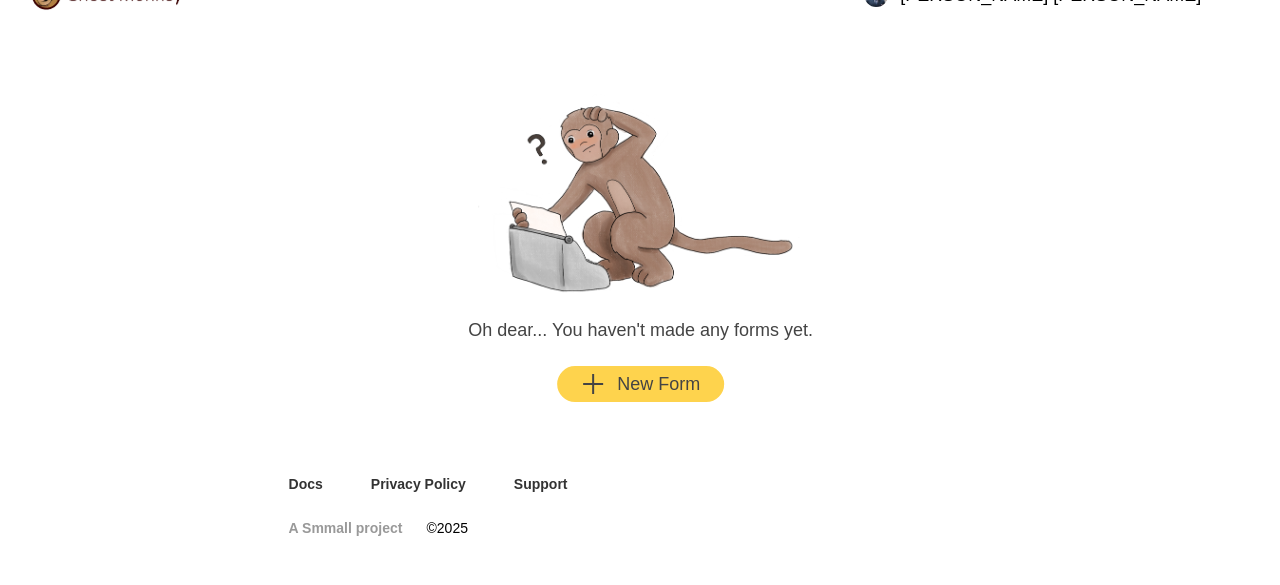 scroll, scrollTop: 0, scrollLeft: 0, axis: both 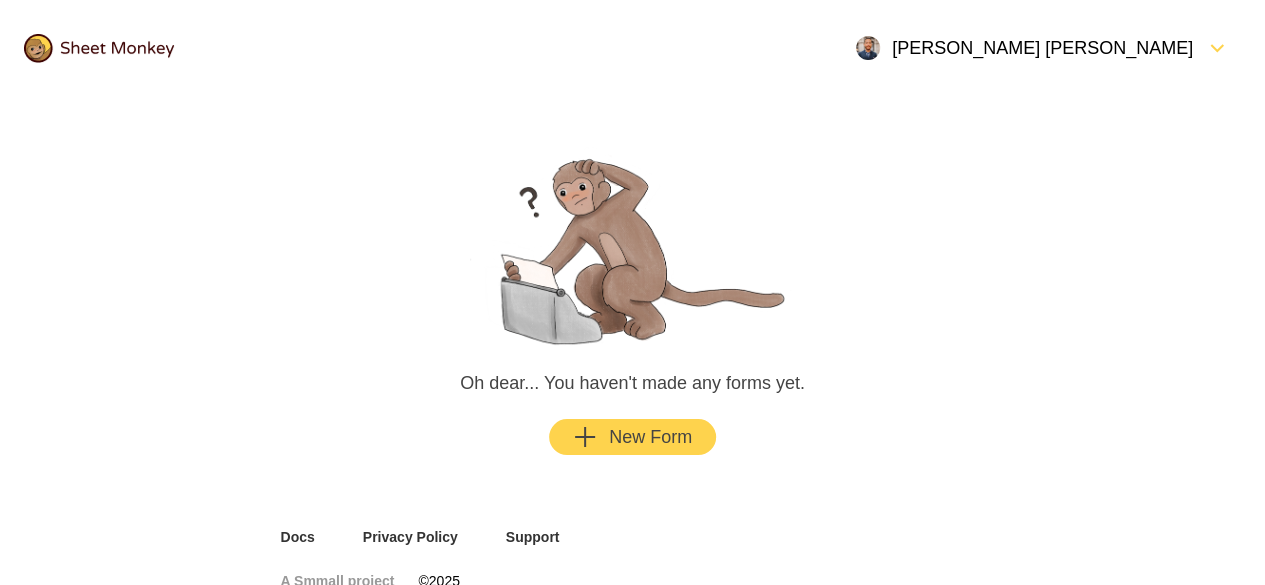click 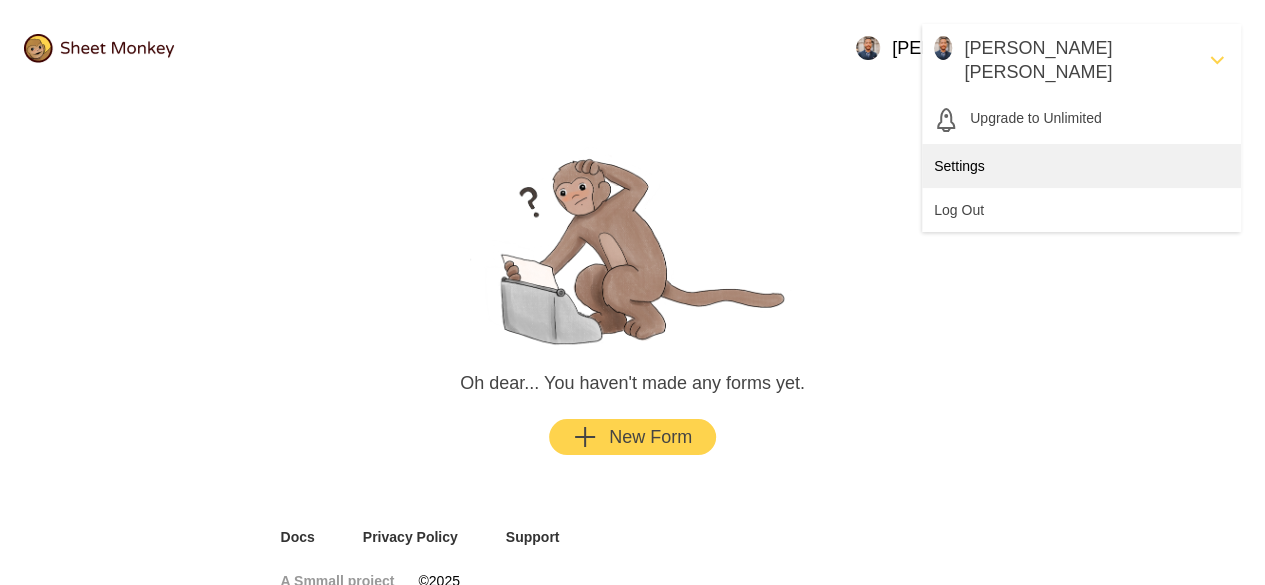 click on "Settings" at bounding box center (1081, 166) 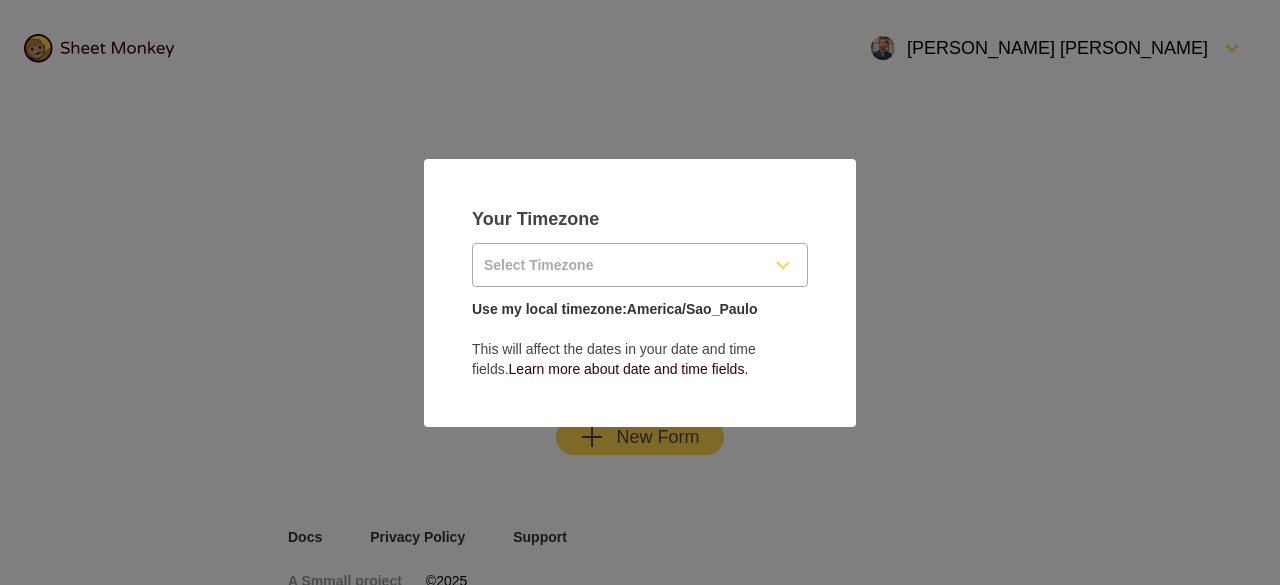 click at bounding box center (640, 237) 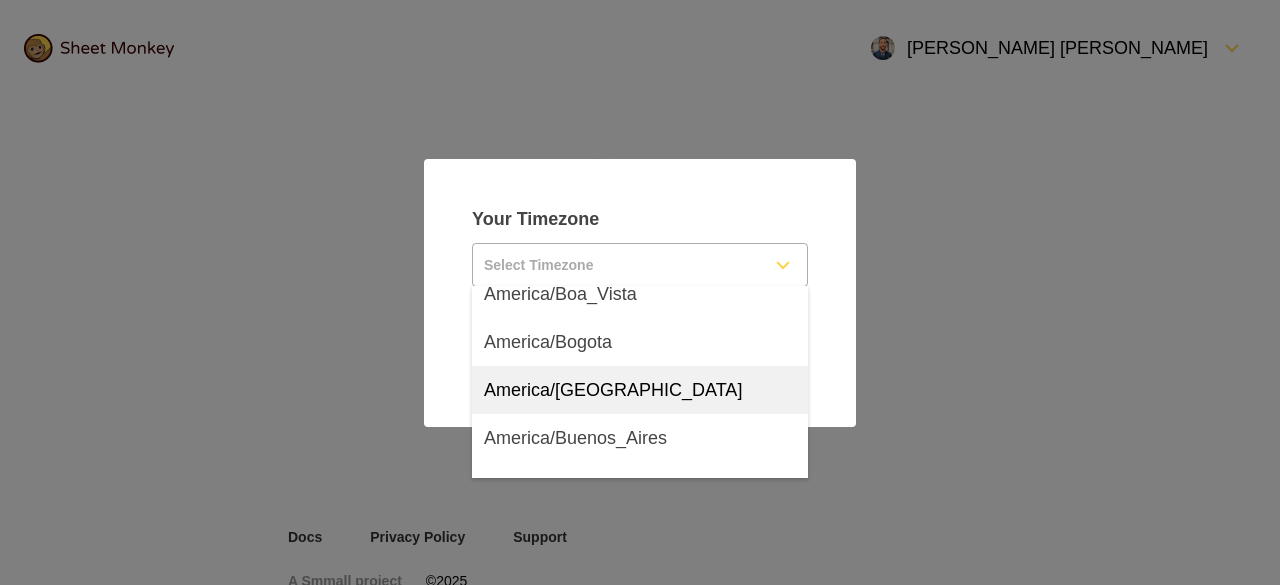 scroll, scrollTop: 4052, scrollLeft: 0, axis: vertical 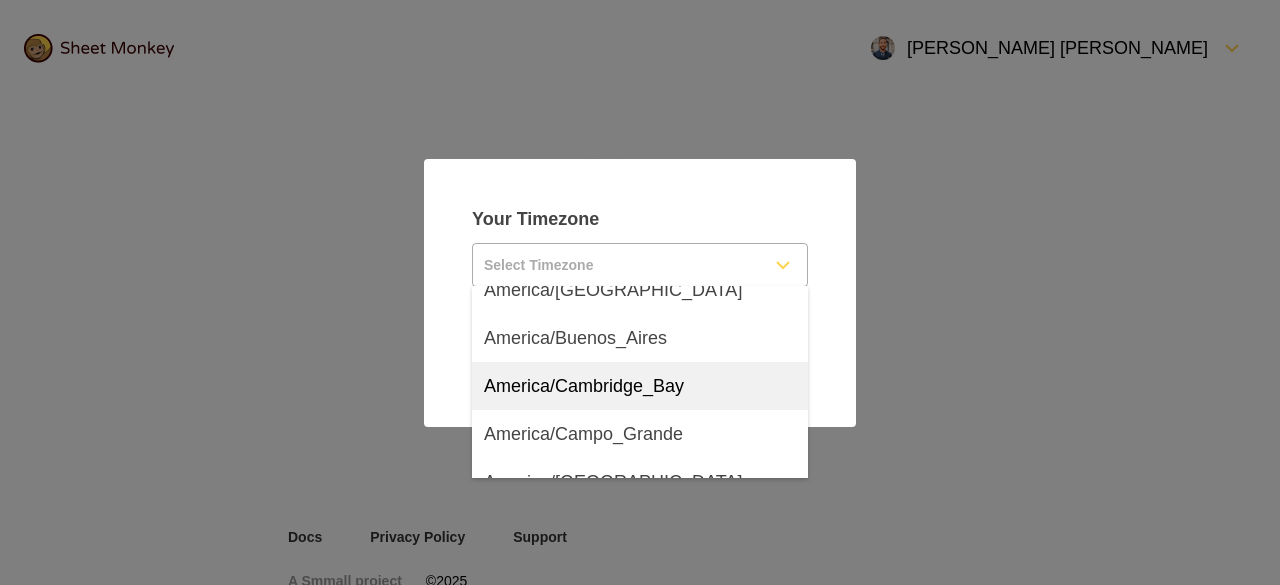 type 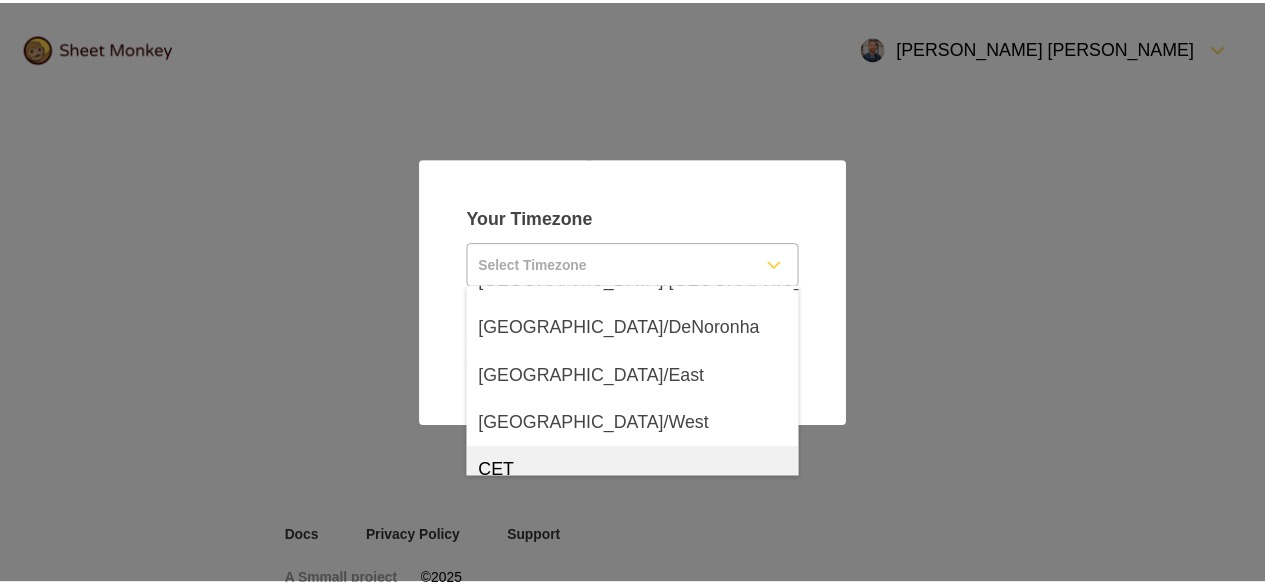 scroll, scrollTop: 17664, scrollLeft: 0, axis: vertical 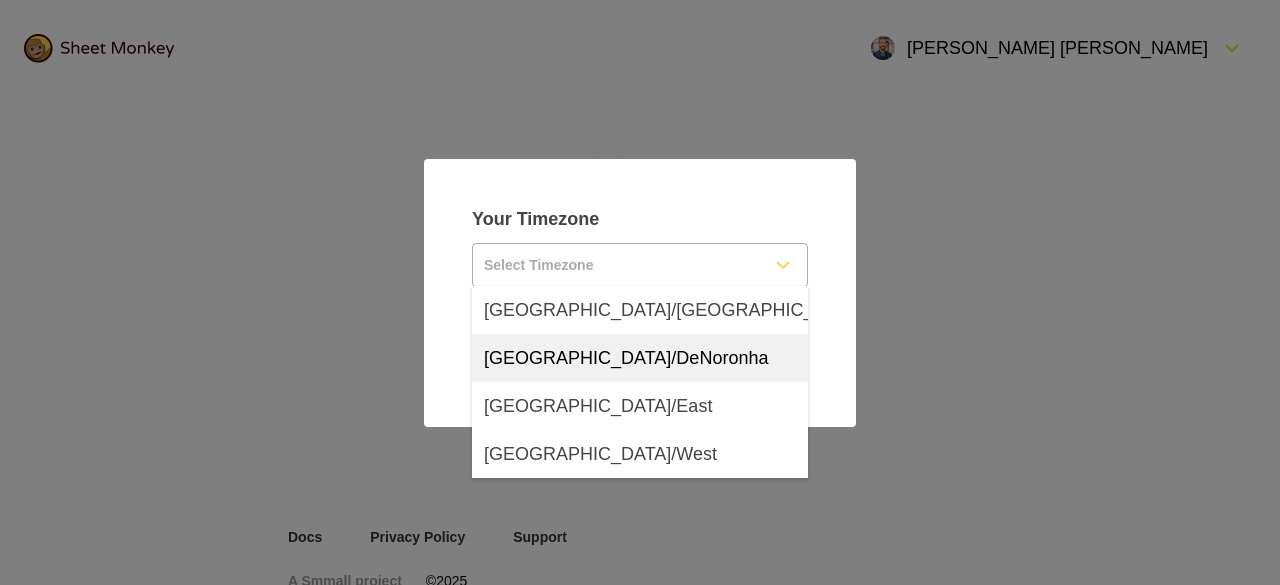 click on "[GEOGRAPHIC_DATA]/DeNoronha" at bounding box center (640, 358) 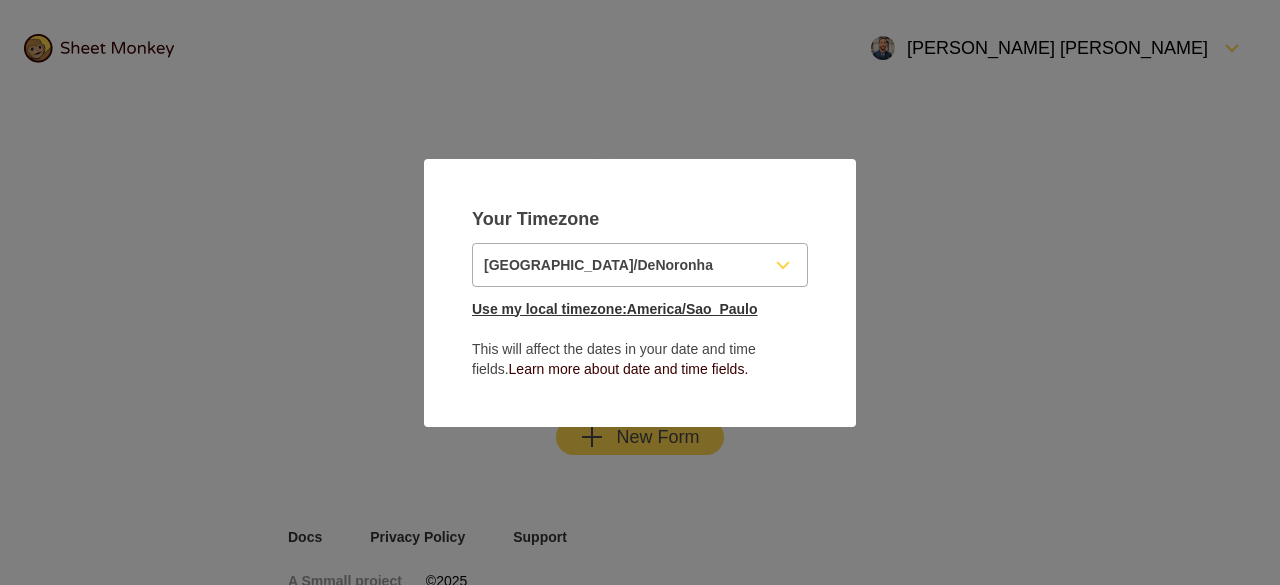 click on "Use my local timezone:  [GEOGRAPHIC_DATA]/Sao_Paulo" at bounding box center [615, 309] 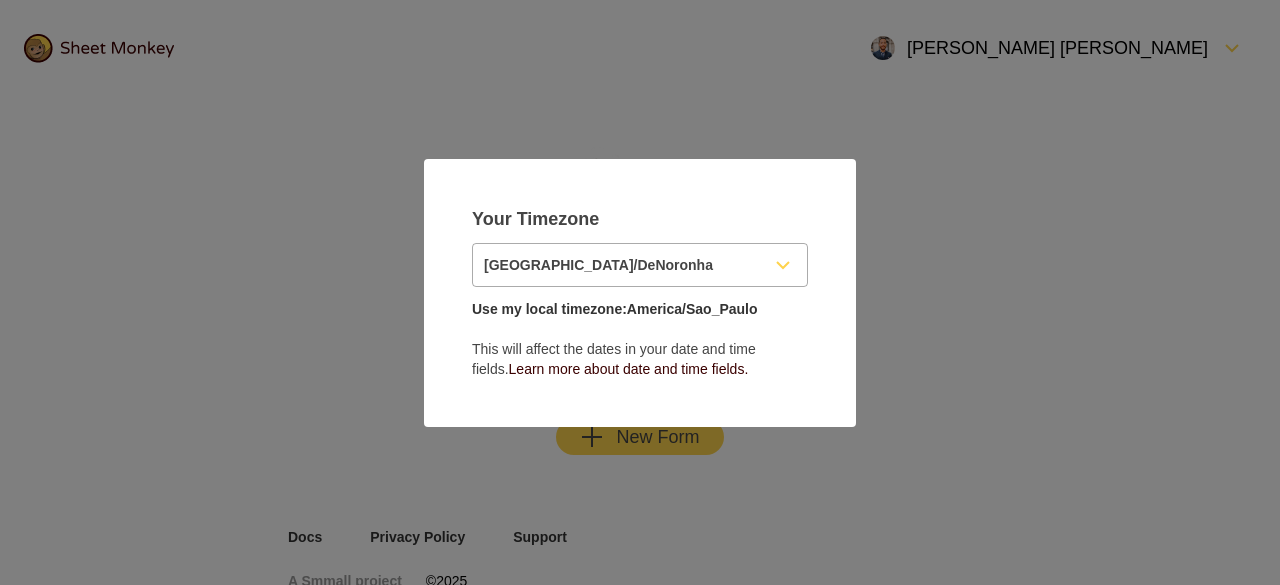 type on "America/Sao_Paulo" 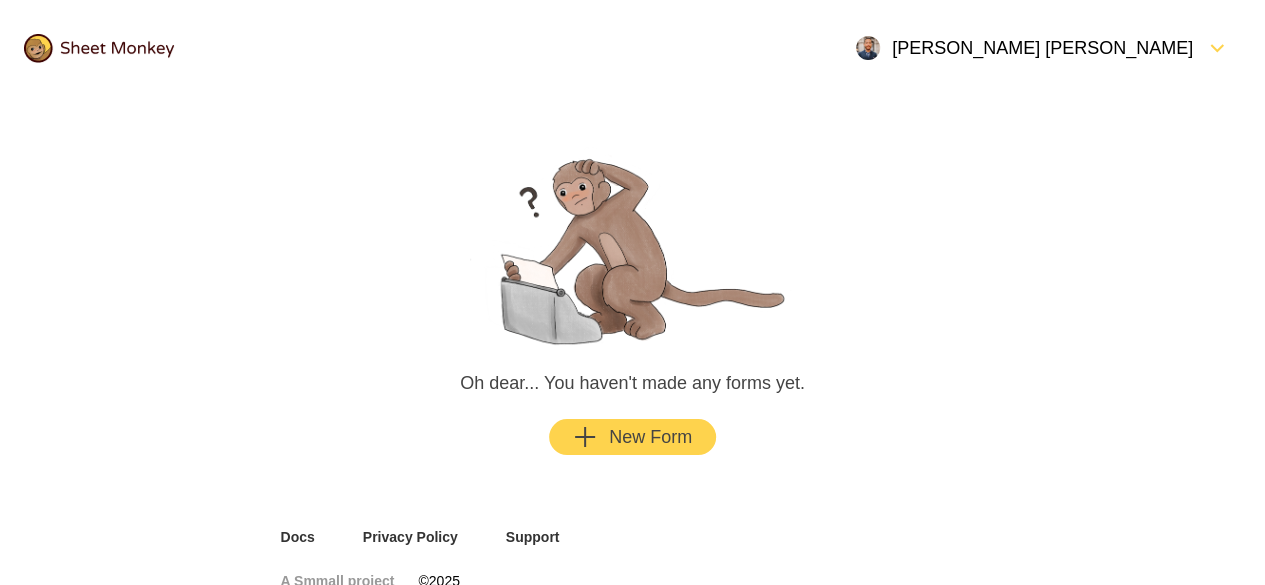 click on "[PERSON_NAME] [PERSON_NAME]" at bounding box center (1024, 48) 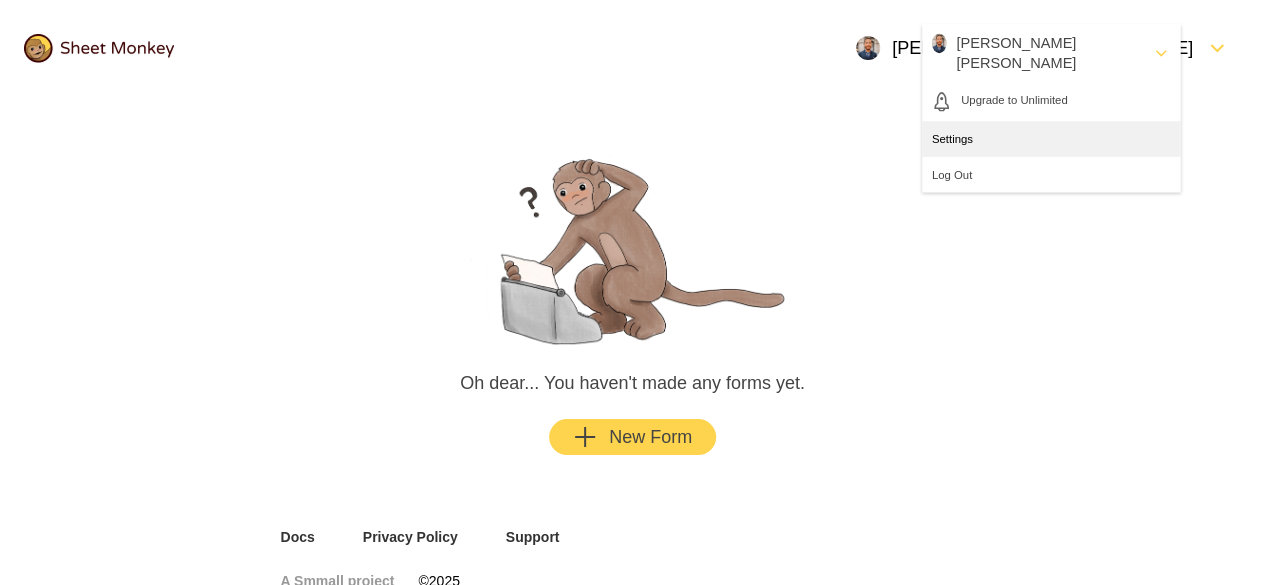 click on "Settings" at bounding box center [1081, 166] 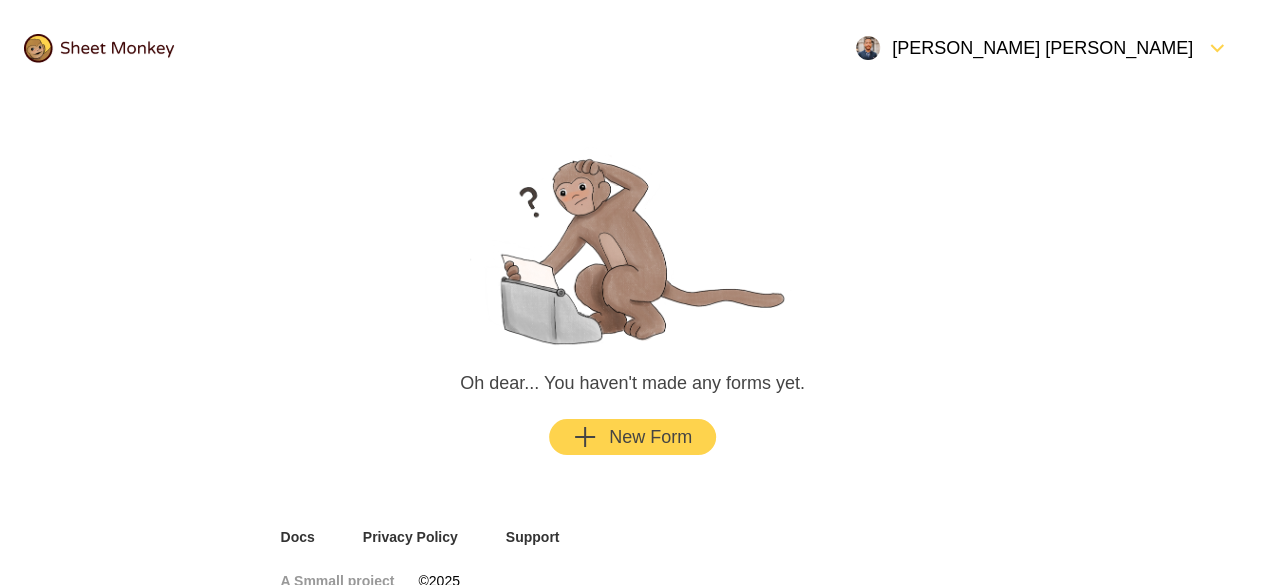 click on "[PERSON_NAME] [PERSON_NAME]" at bounding box center [1024, 48] 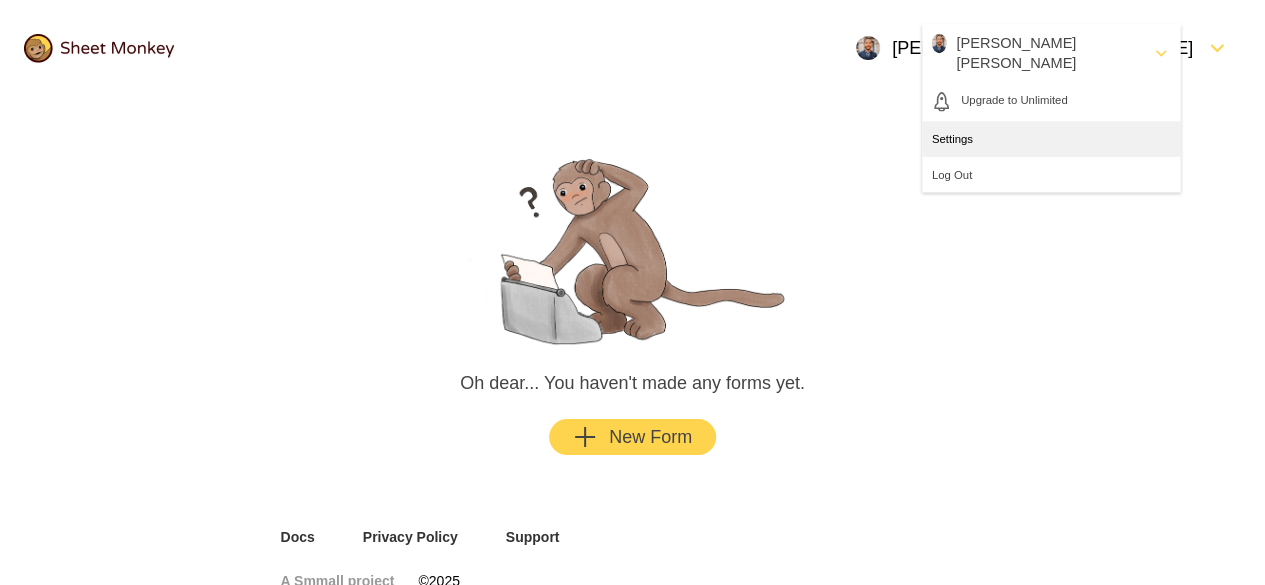 click on "Settings" at bounding box center [1081, 166] 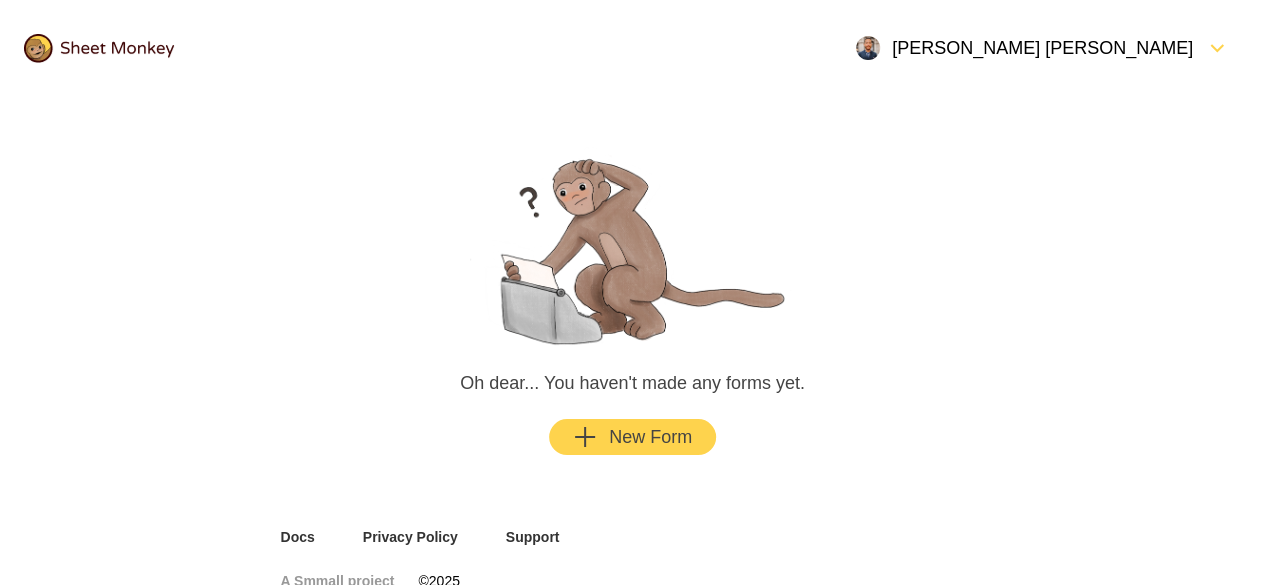 click on "[PERSON_NAME] [PERSON_NAME]" at bounding box center [1042, 48] 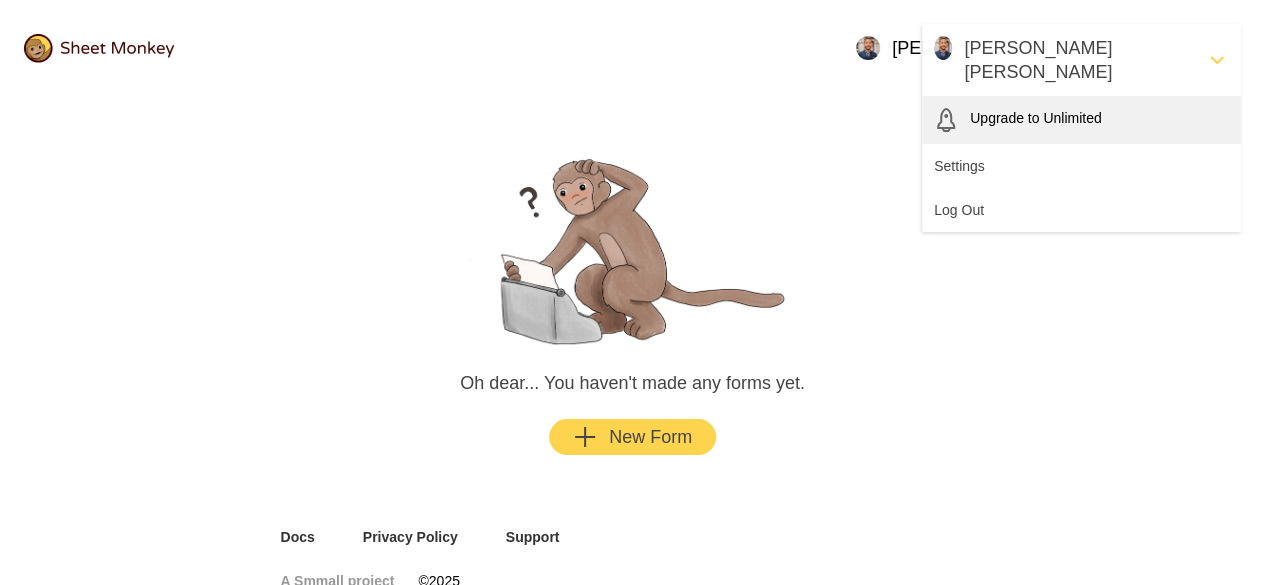 click on "Upgrade to Unlimited" at bounding box center (1081, 120) 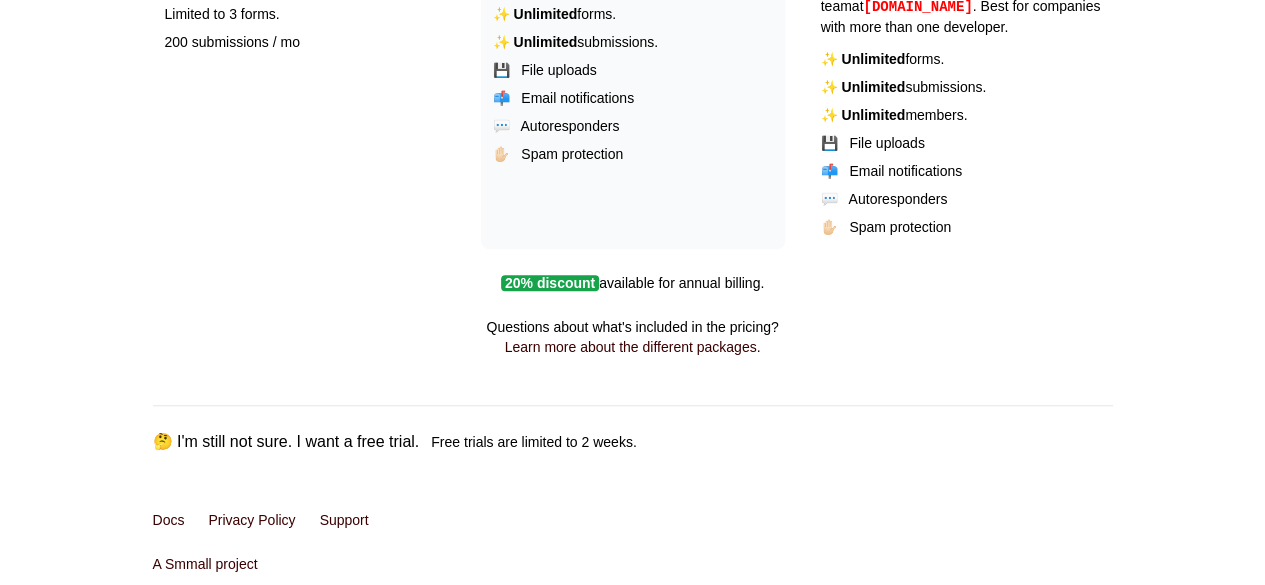 scroll, scrollTop: 544, scrollLeft: 0, axis: vertical 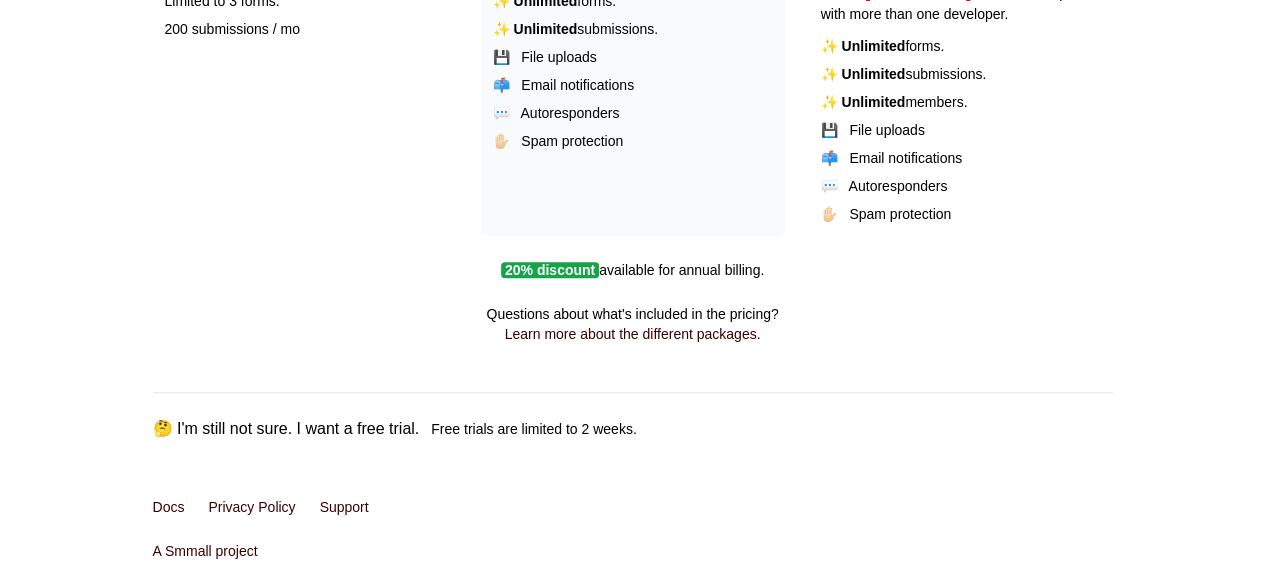 drag, startPoint x: 816, startPoint y: 457, endPoint x: 778, endPoint y: 457, distance: 38 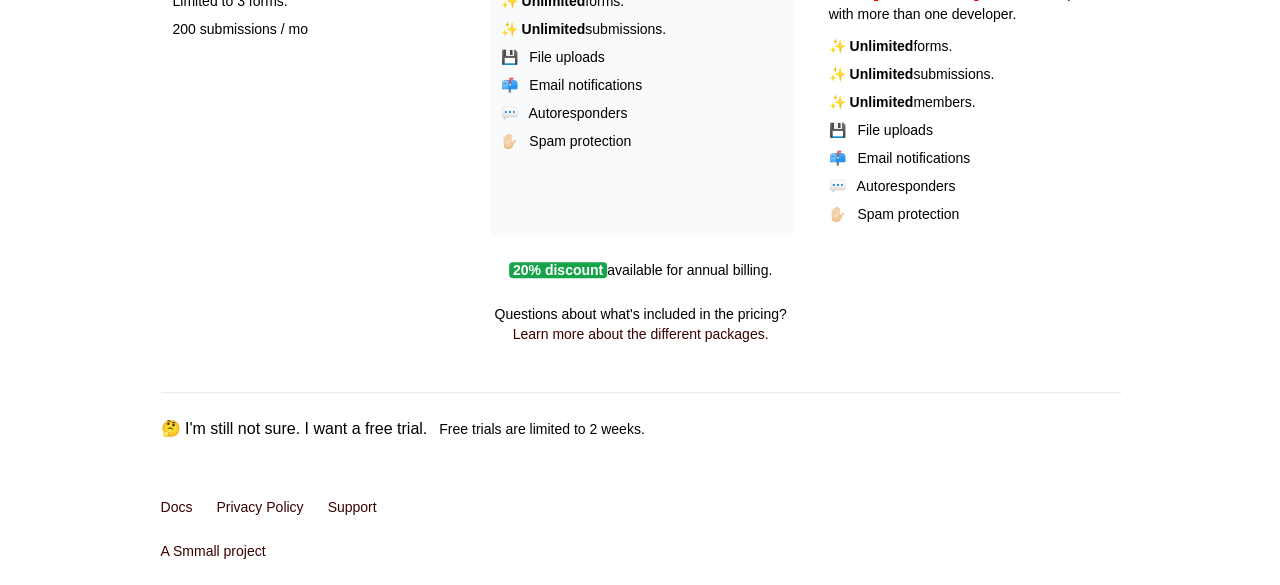 scroll, scrollTop: 0, scrollLeft: 0, axis: both 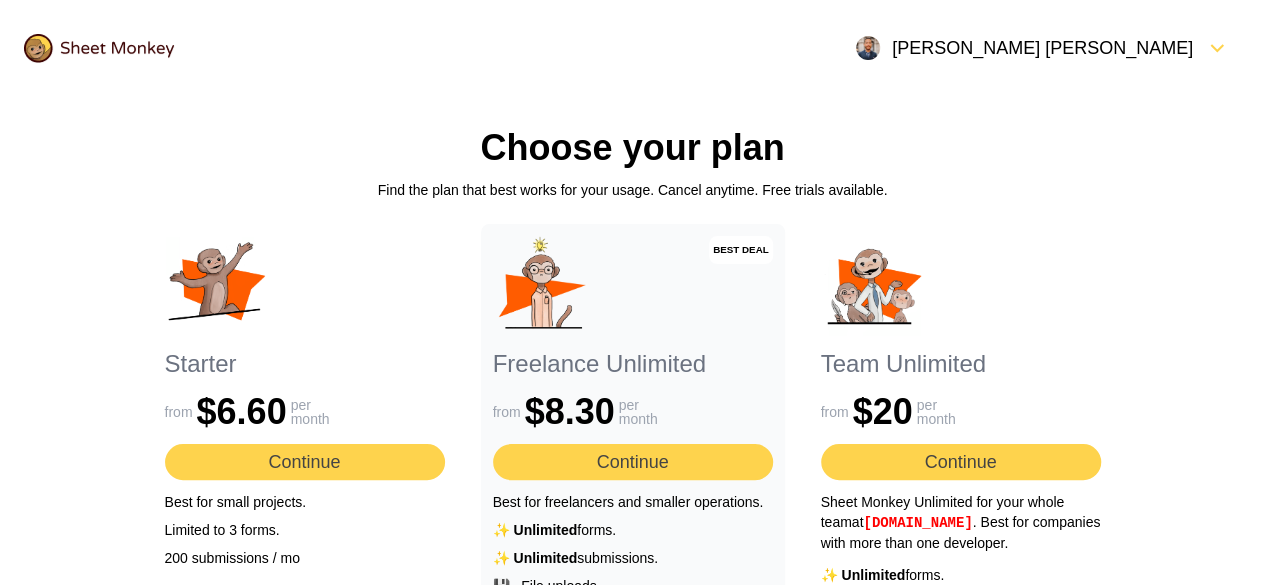 click at bounding box center [99, 48] 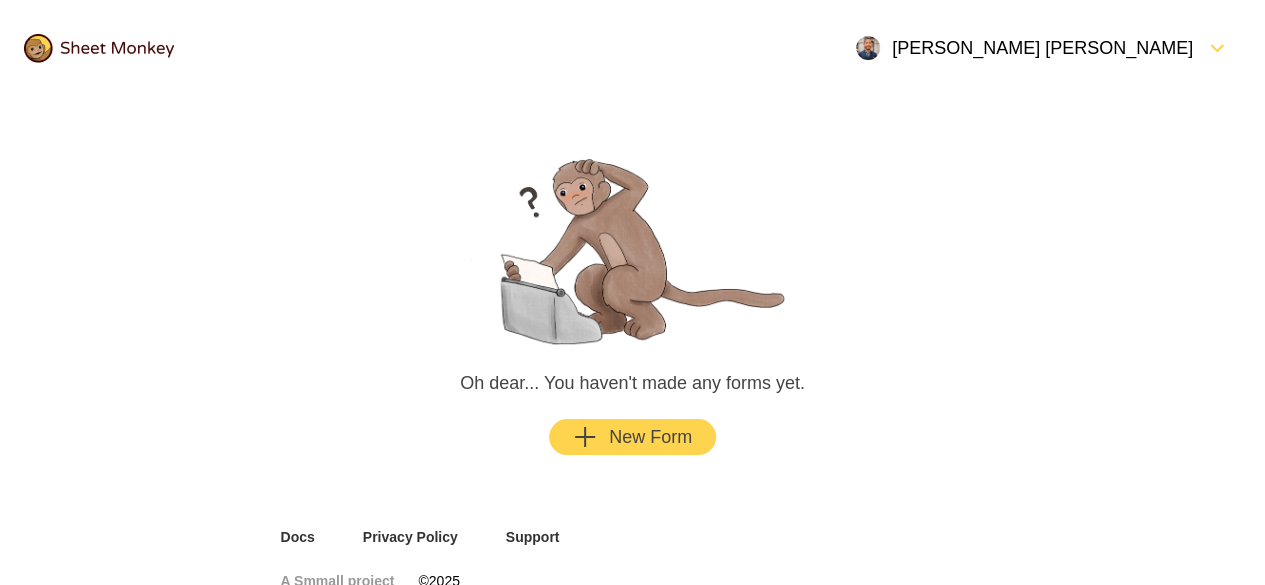 click on "New Form" at bounding box center (632, 437) 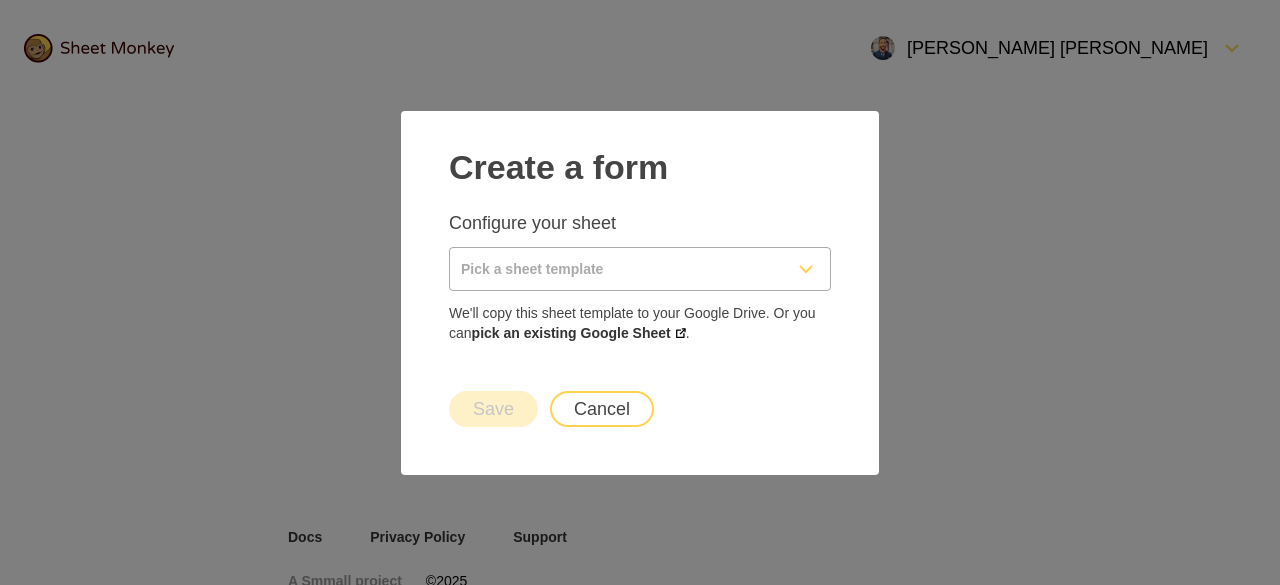 click at bounding box center (616, 269) 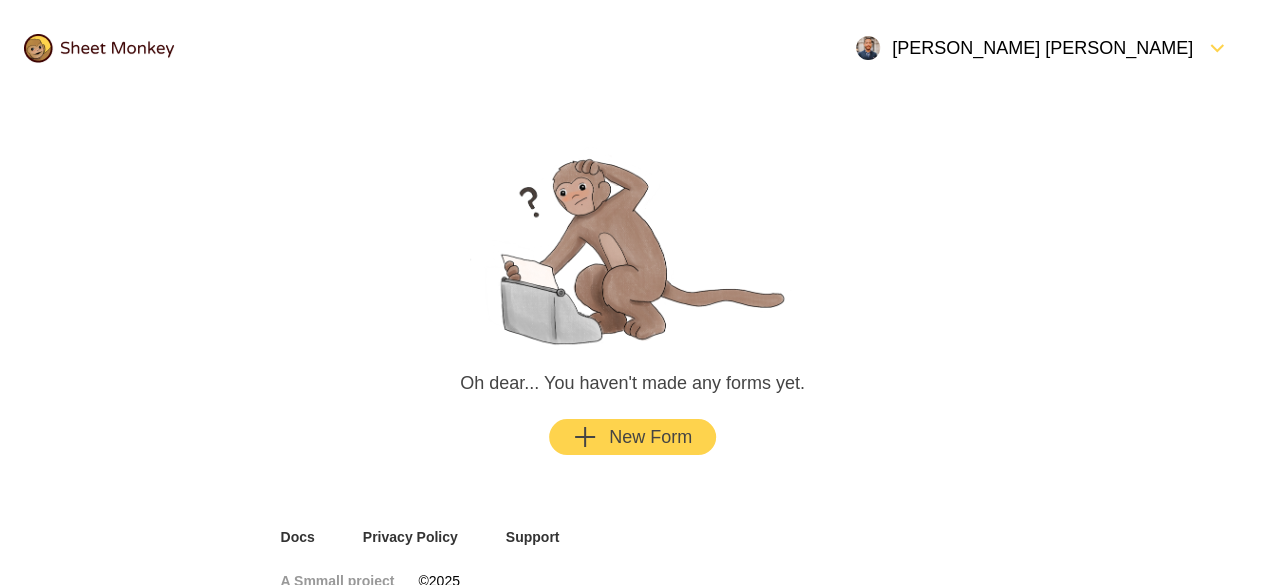 click on "New Form" at bounding box center (632, 437) 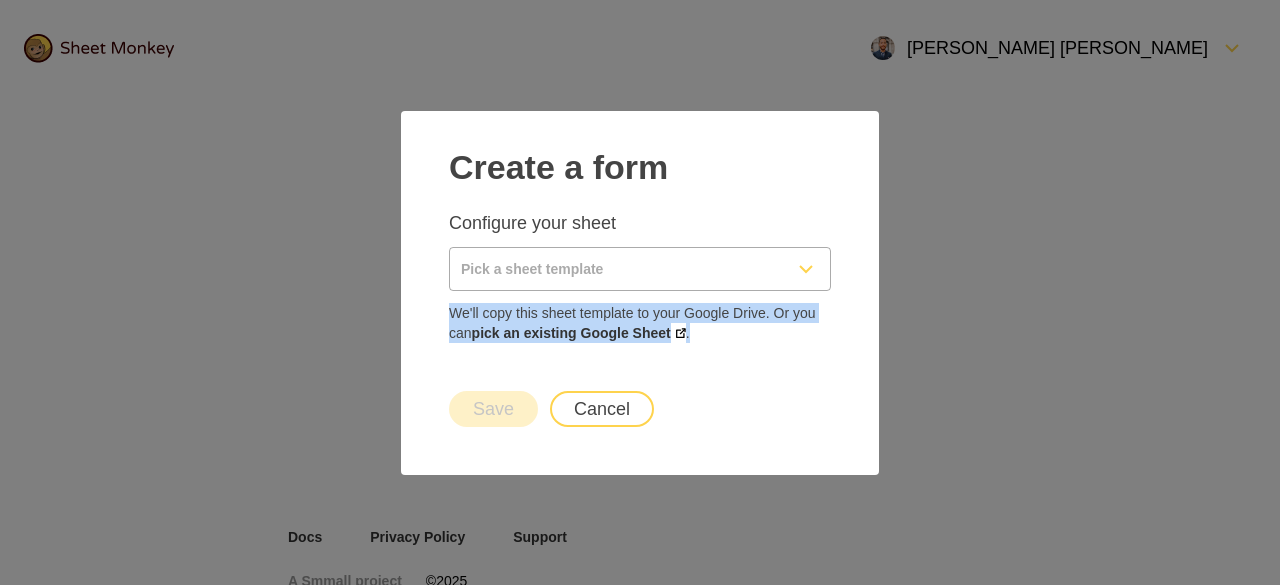 drag, startPoint x: 448, startPoint y: 314, endPoint x: 772, endPoint y: 332, distance: 324.4996 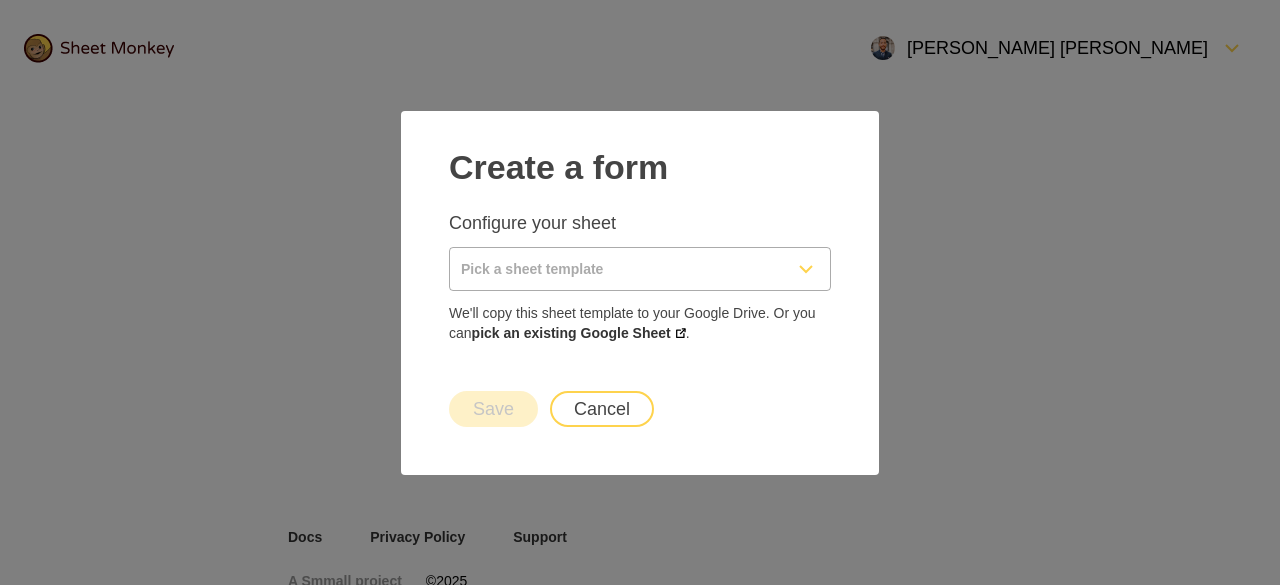 click on "Create a form Configure your sheet We'll copy this sheet template to your Google Drive. Or you can  pick an existing Google Sheet . Save Cancel" at bounding box center [640, 293] 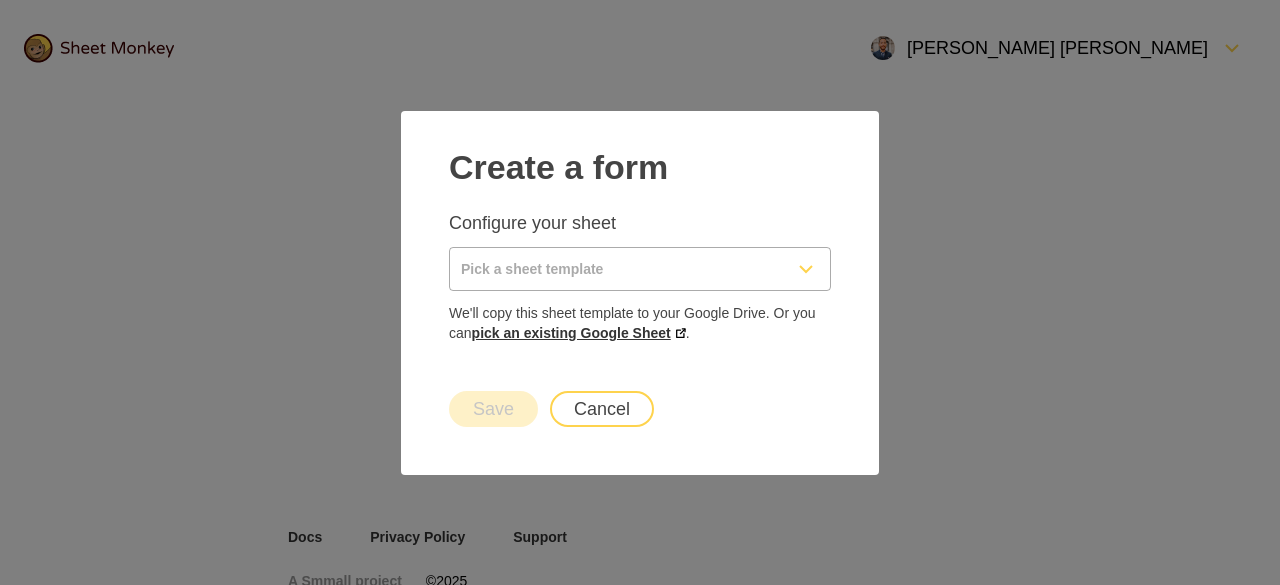click on "pick an existing Google Sheet" at bounding box center [579, 333] 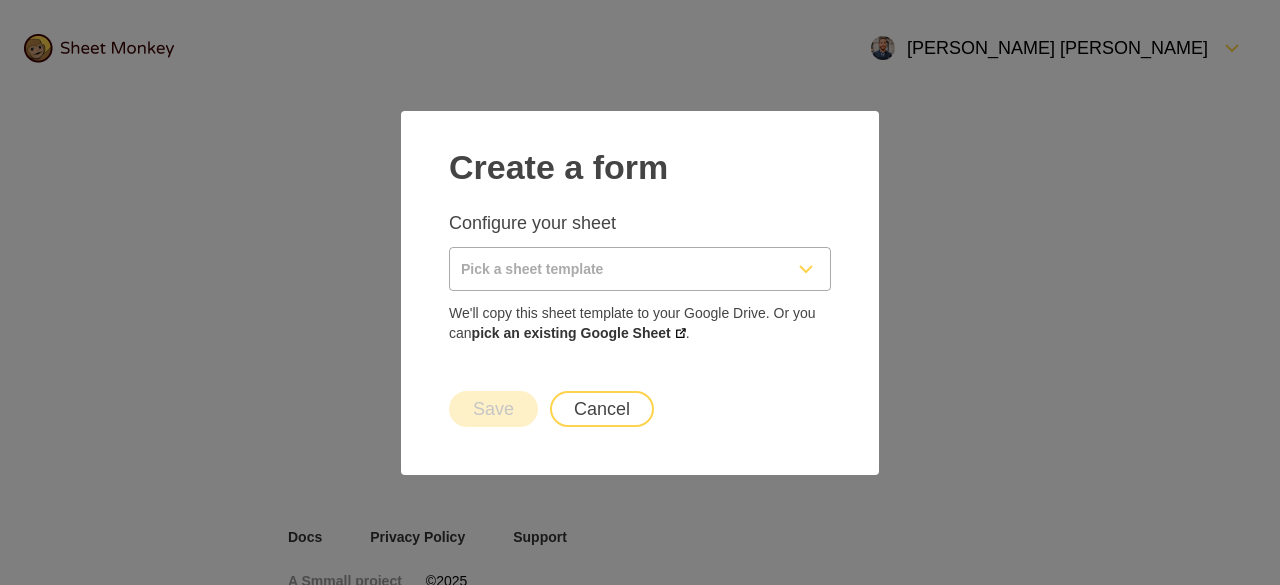 click at bounding box center (640, 269) 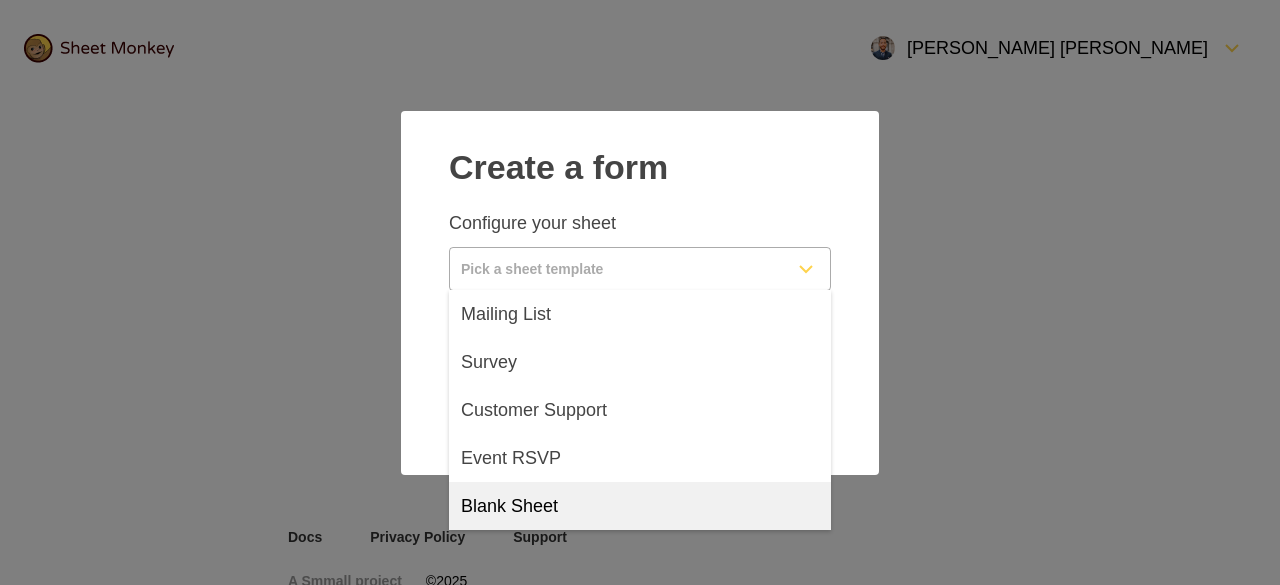 click on "Blank Sheet" at bounding box center [640, 506] 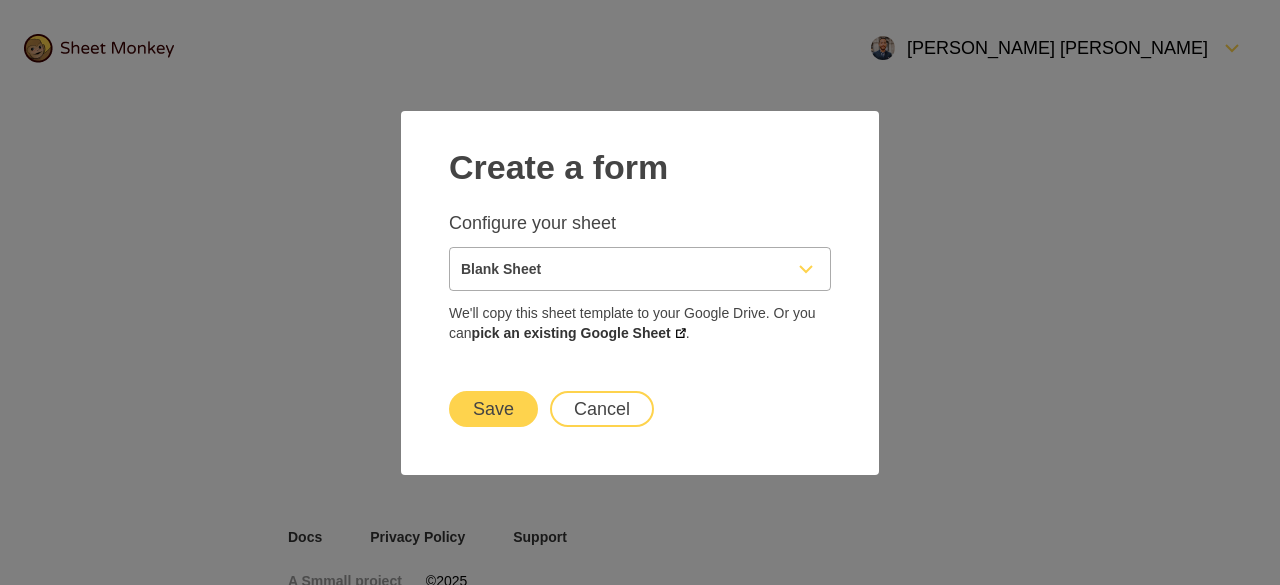 click on "Save" at bounding box center (493, 409) 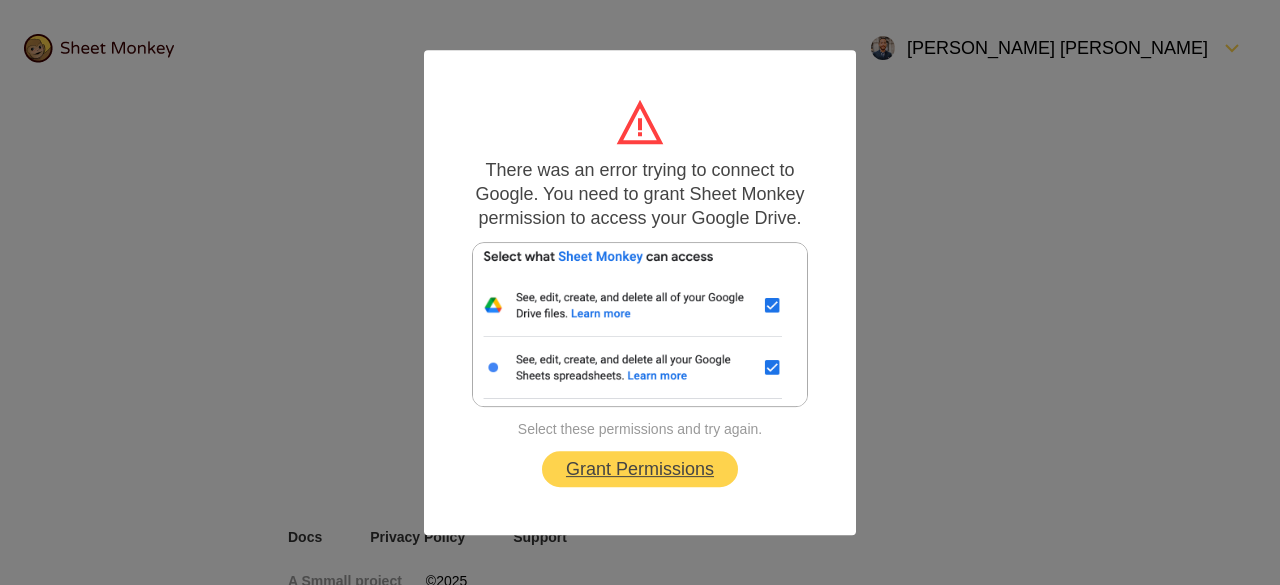 click on "Grant Permissions" at bounding box center (640, 469) 